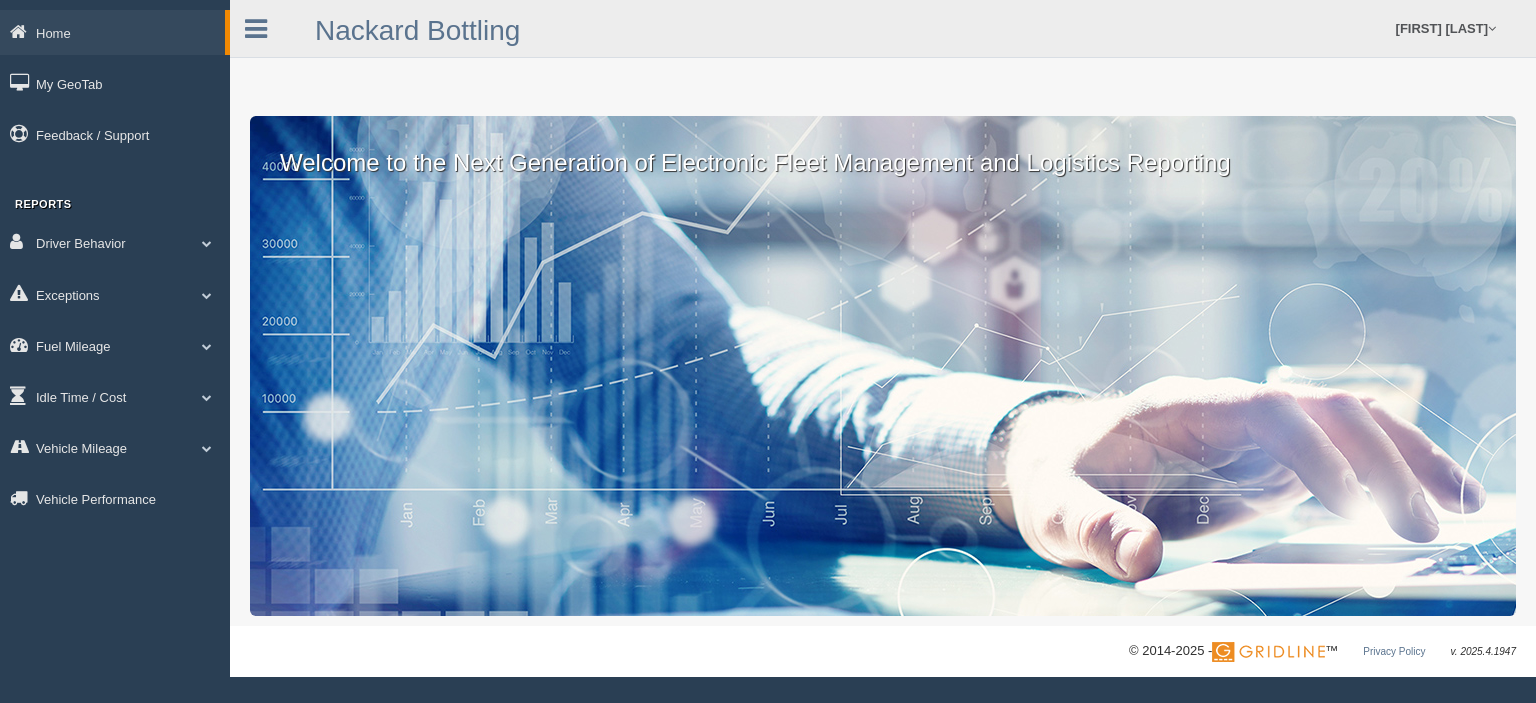scroll, scrollTop: 0, scrollLeft: 0, axis: both 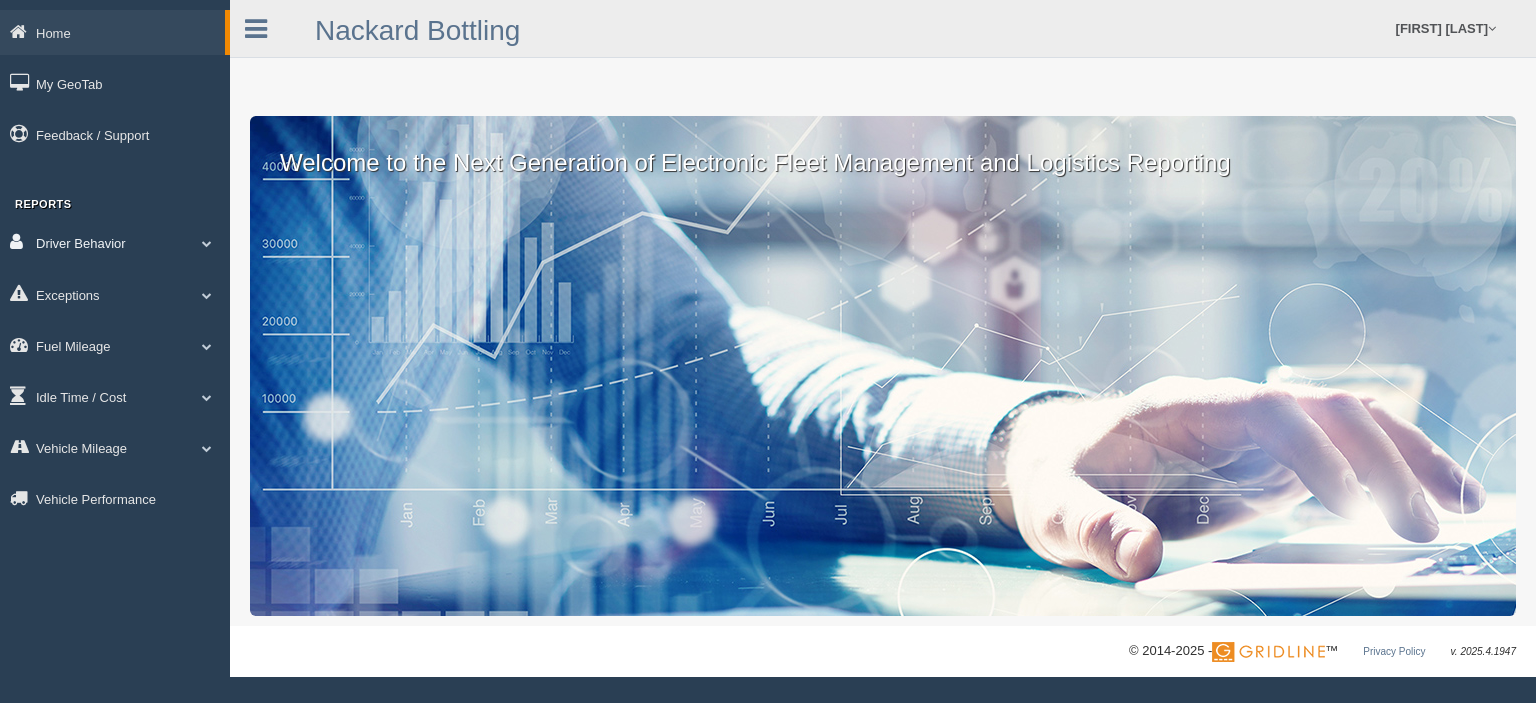 click on "Driver Behavior" at bounding box center (115, 242) 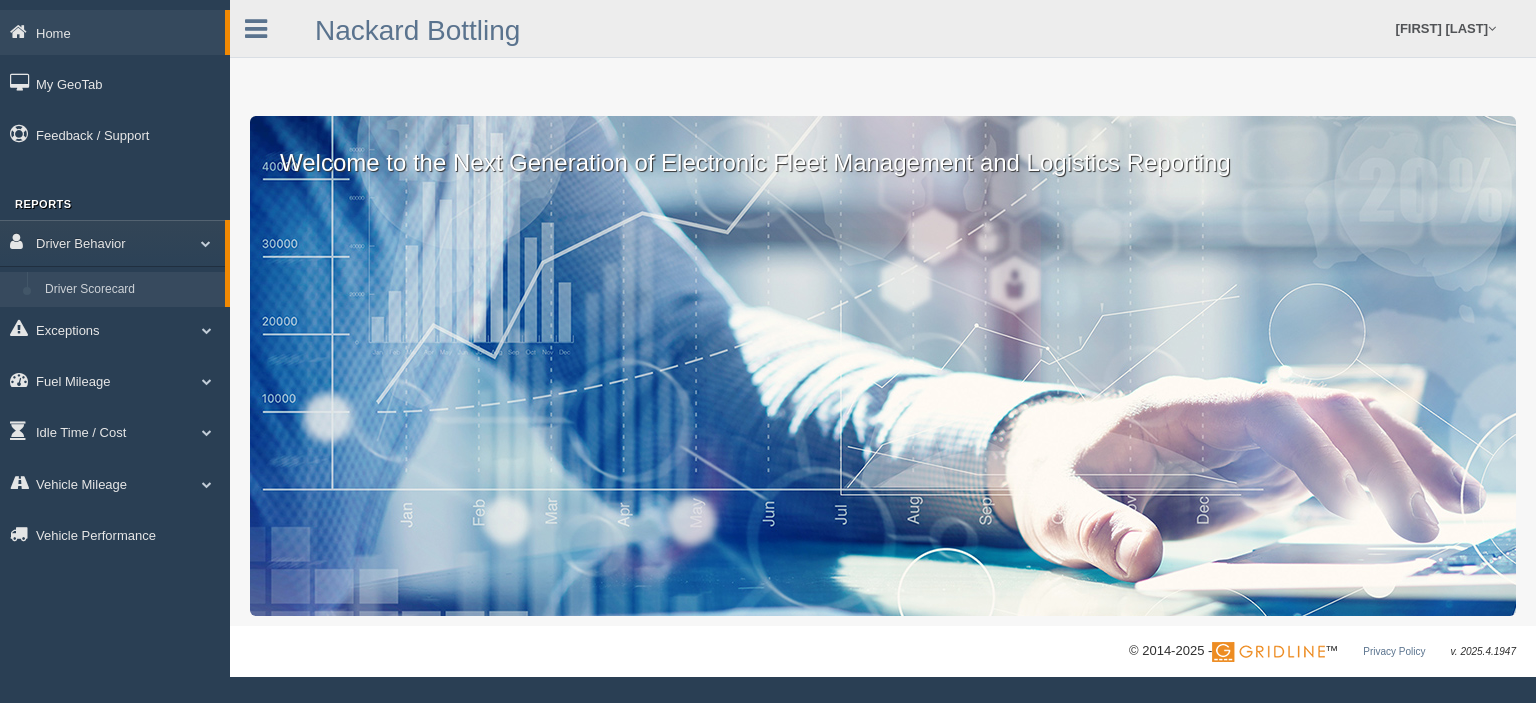 click on "Driver Scorecard" at bounding box center [130, 290] 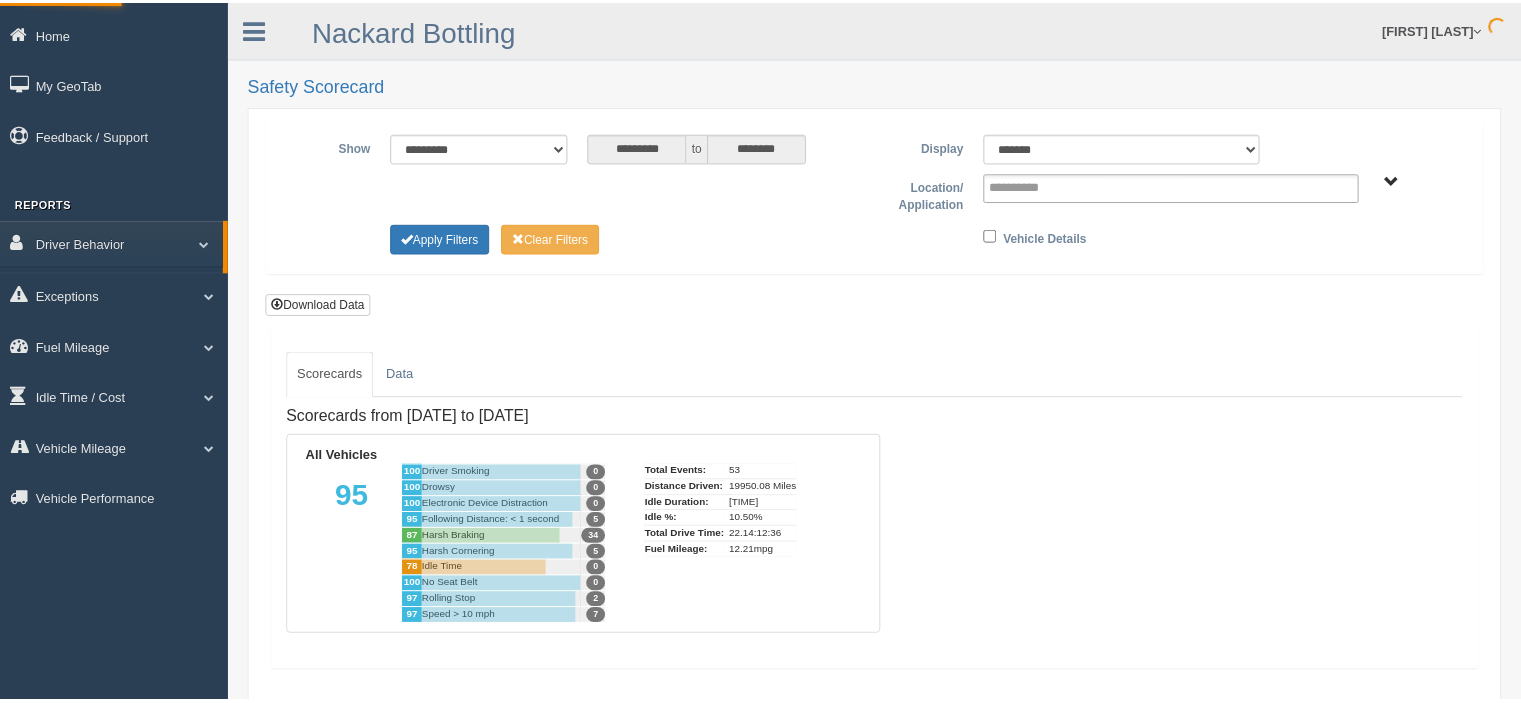 scroll, scrollTop: 0, scrollLeft: 0, axis: both 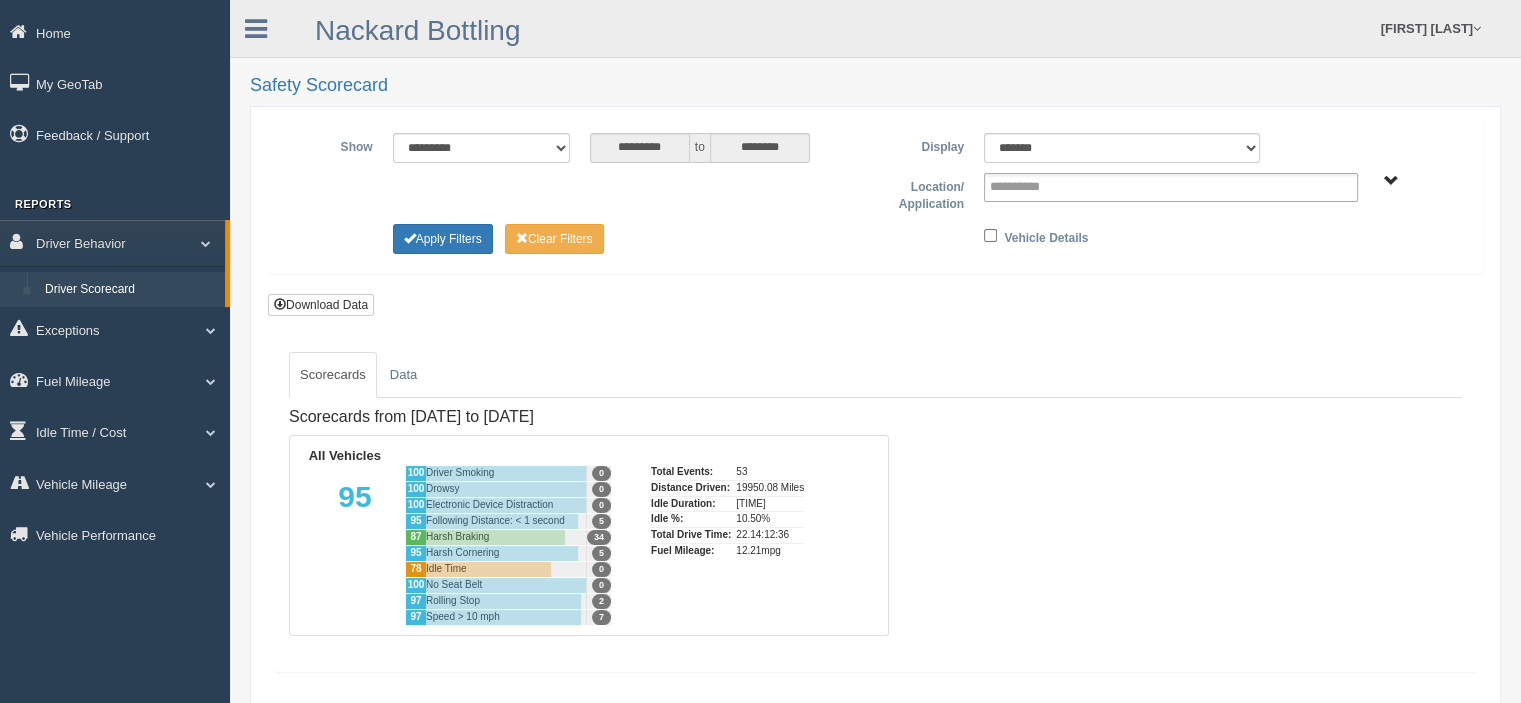 type 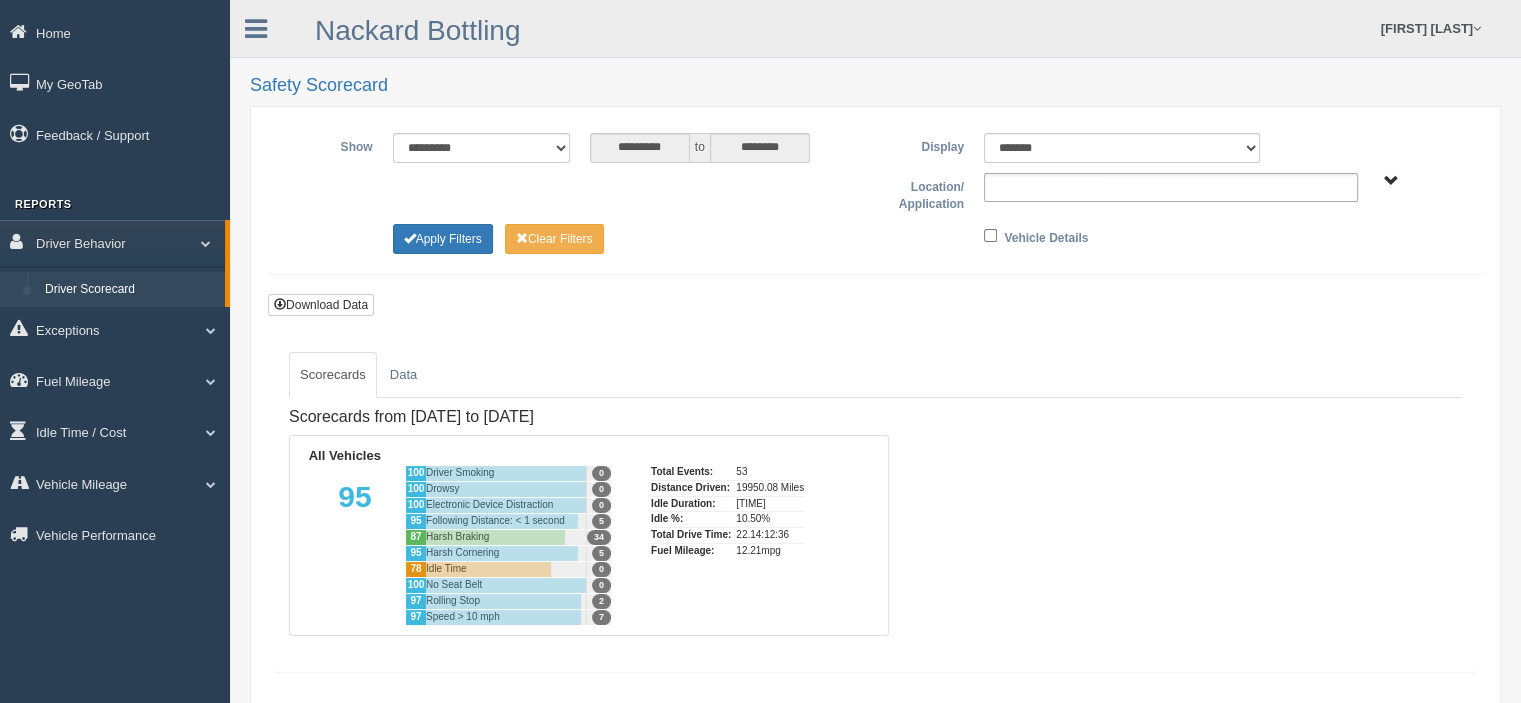 click at bounding box center (1033, 187) 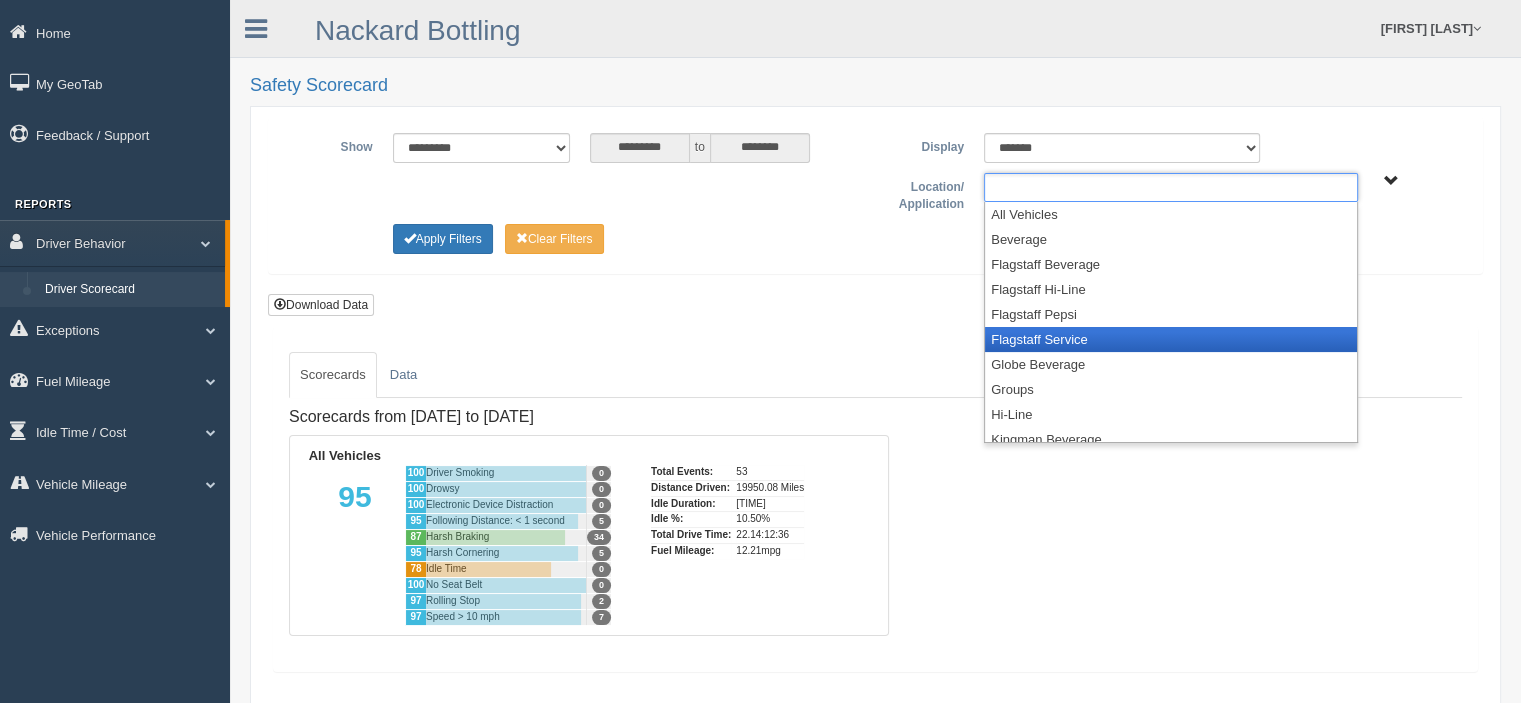 click on "Flagstaff Service" at bounding box center [1171, 339] 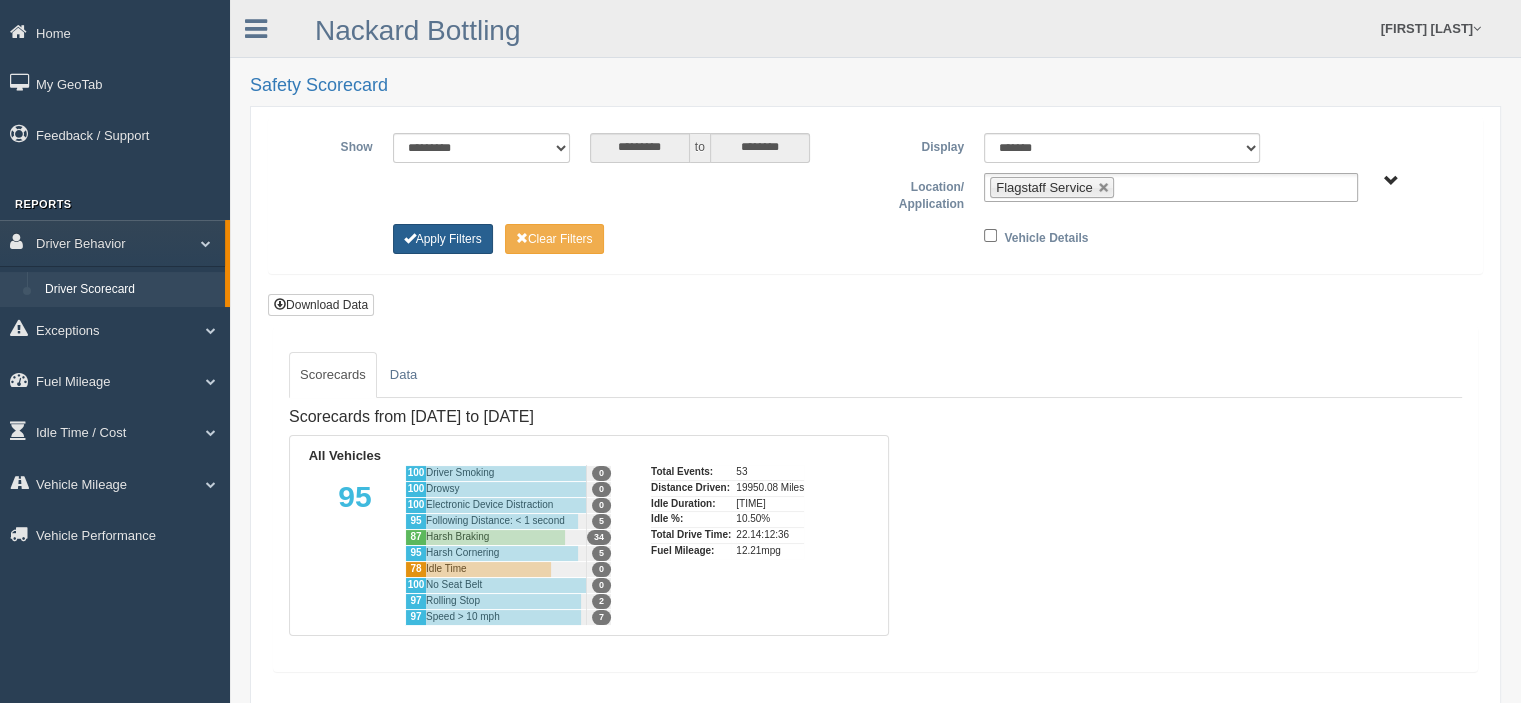 click on "Apply Filters" at bounding box center [443, 239] 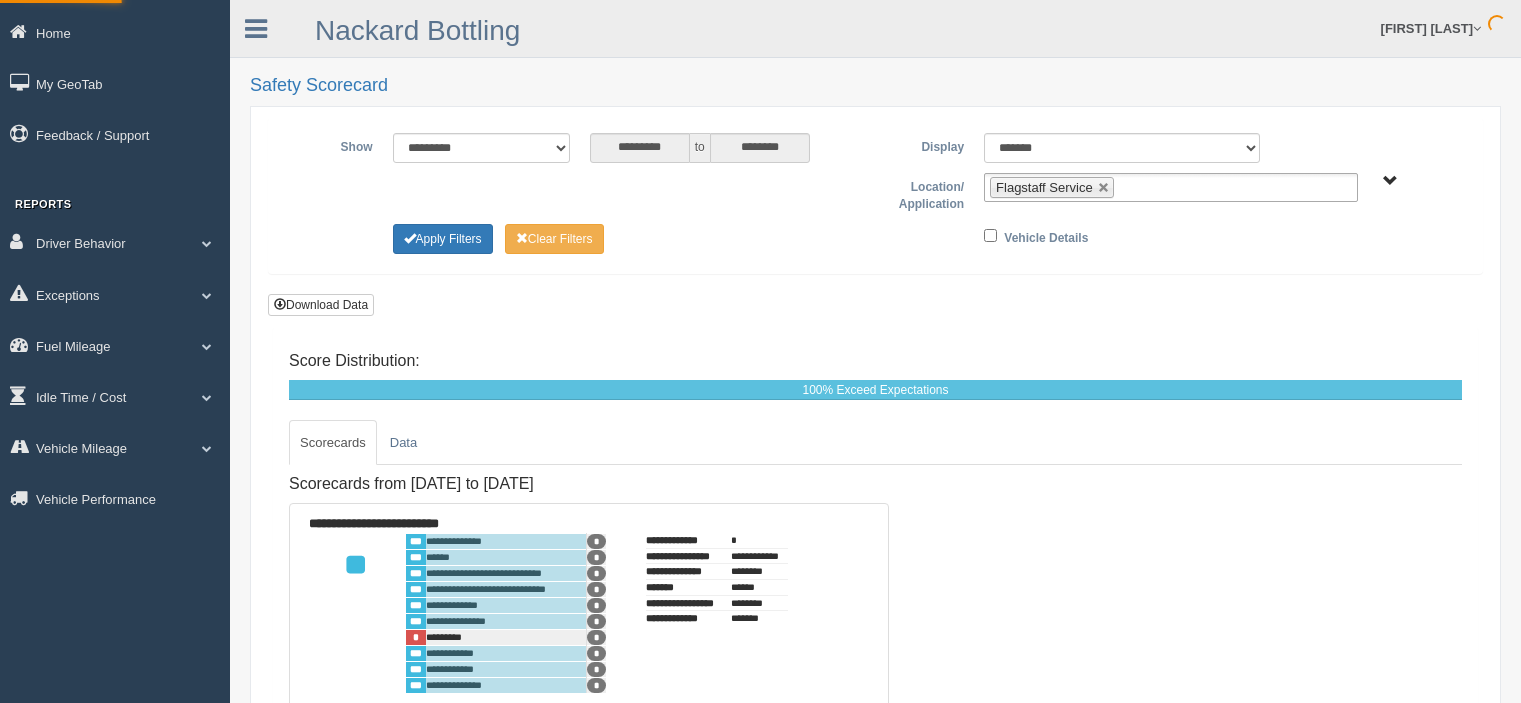 scroll, scrollTop: 0, scrollLeft: 0, axis: both 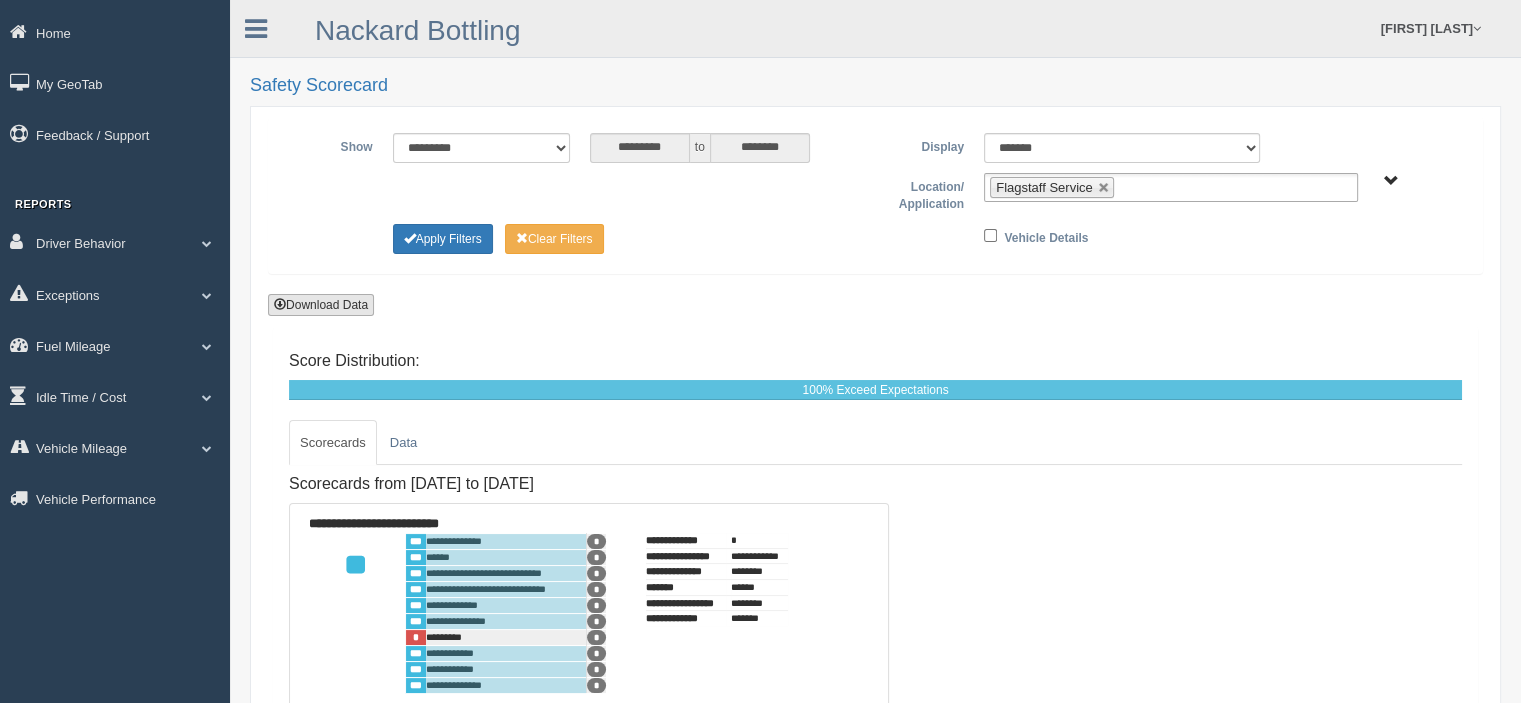 click on "Download Data" at bounding box center [321, 305] 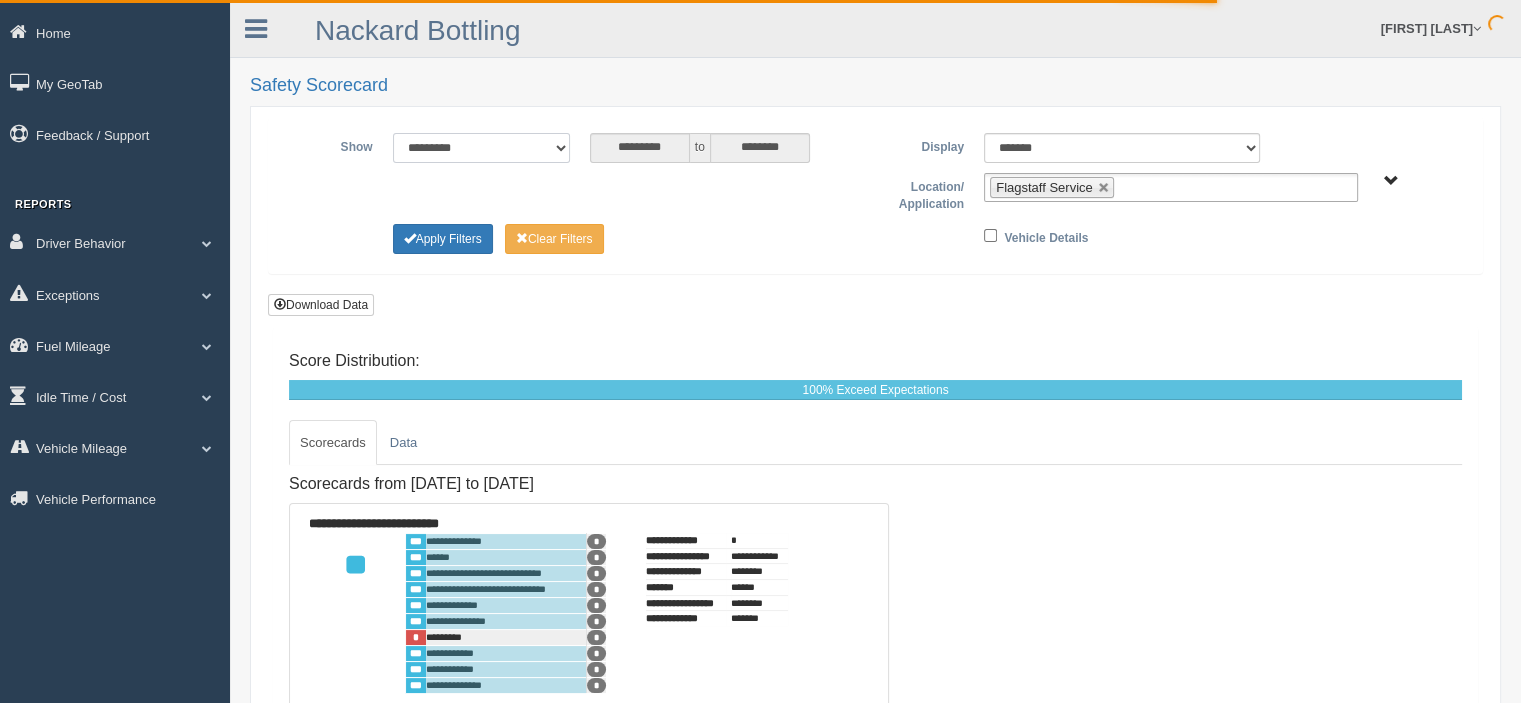 click on "**********" at bounding box center (481, 148) 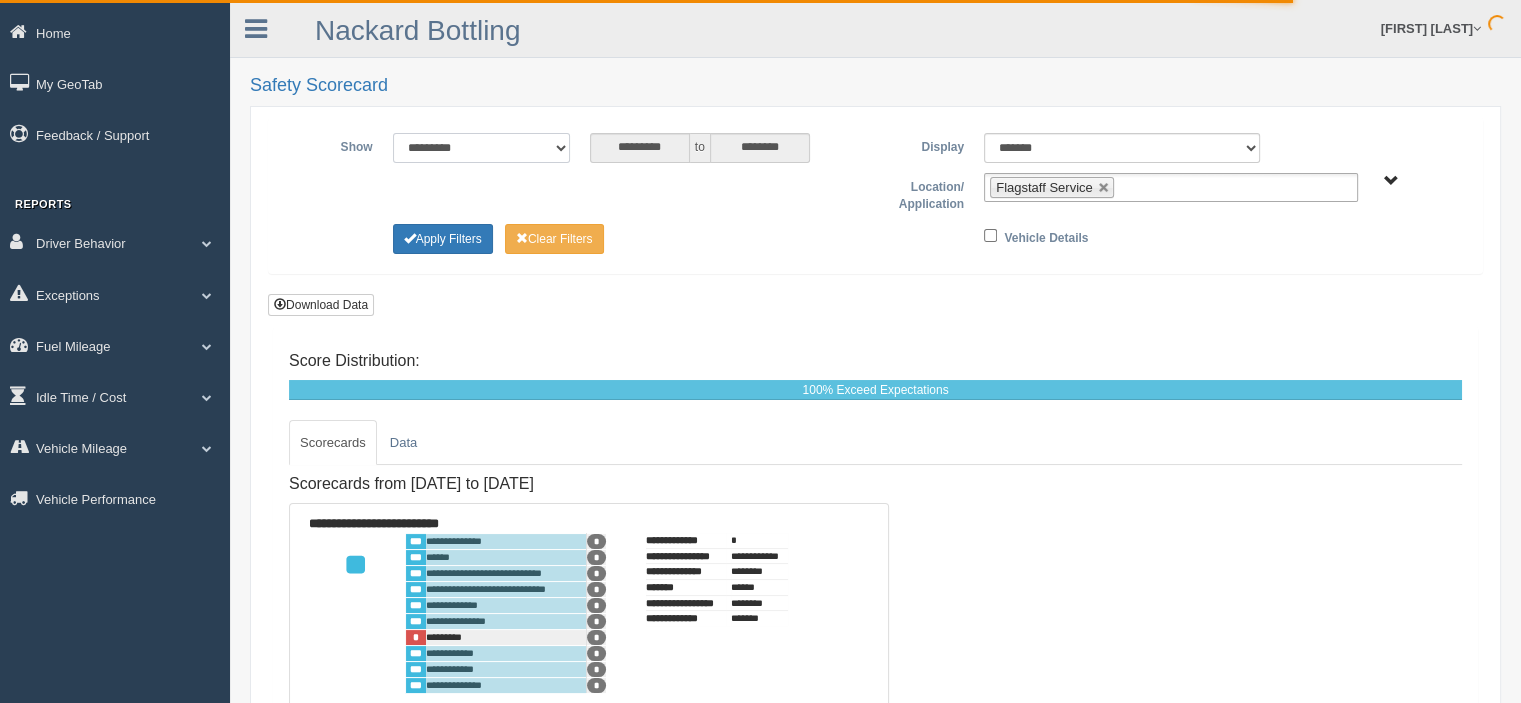select on "**********" 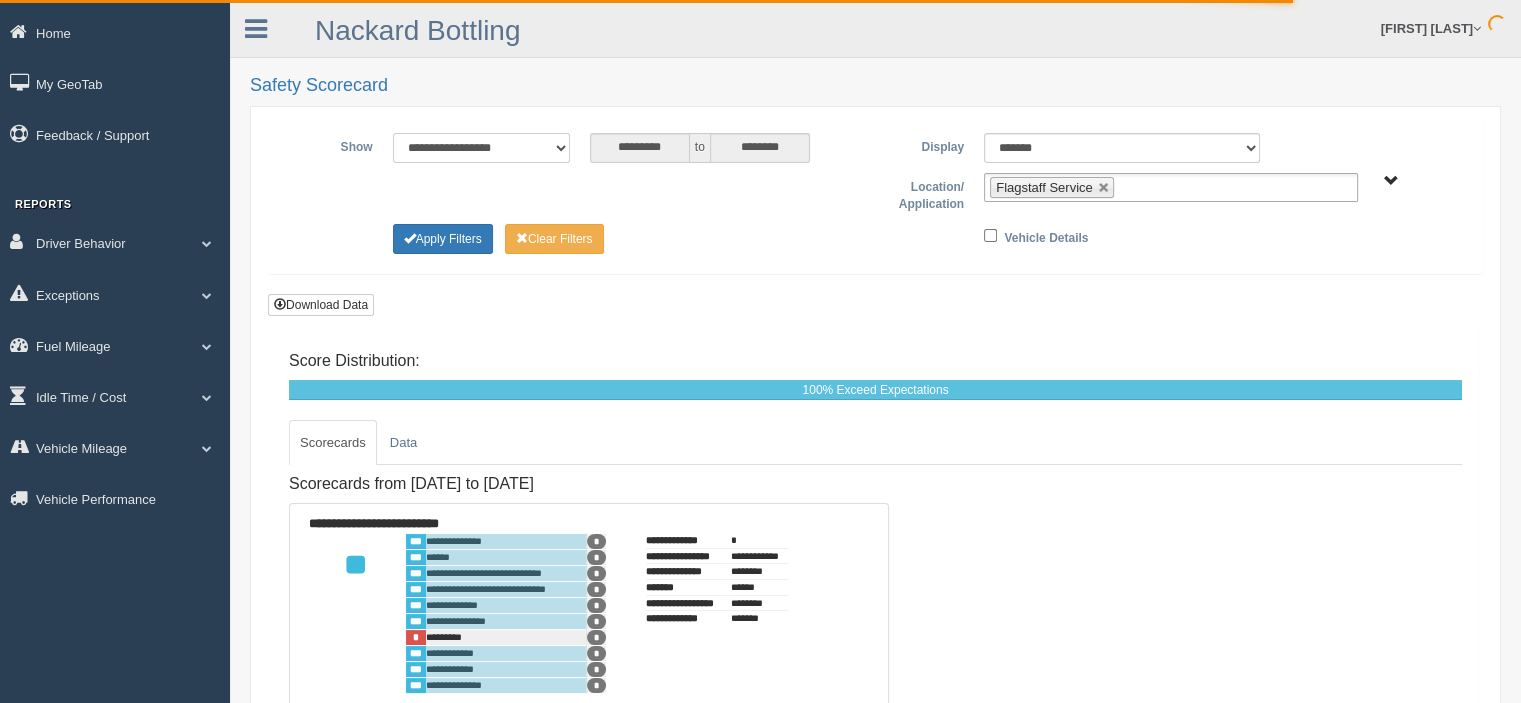 click on "**********" at bounding box center [481, 148] 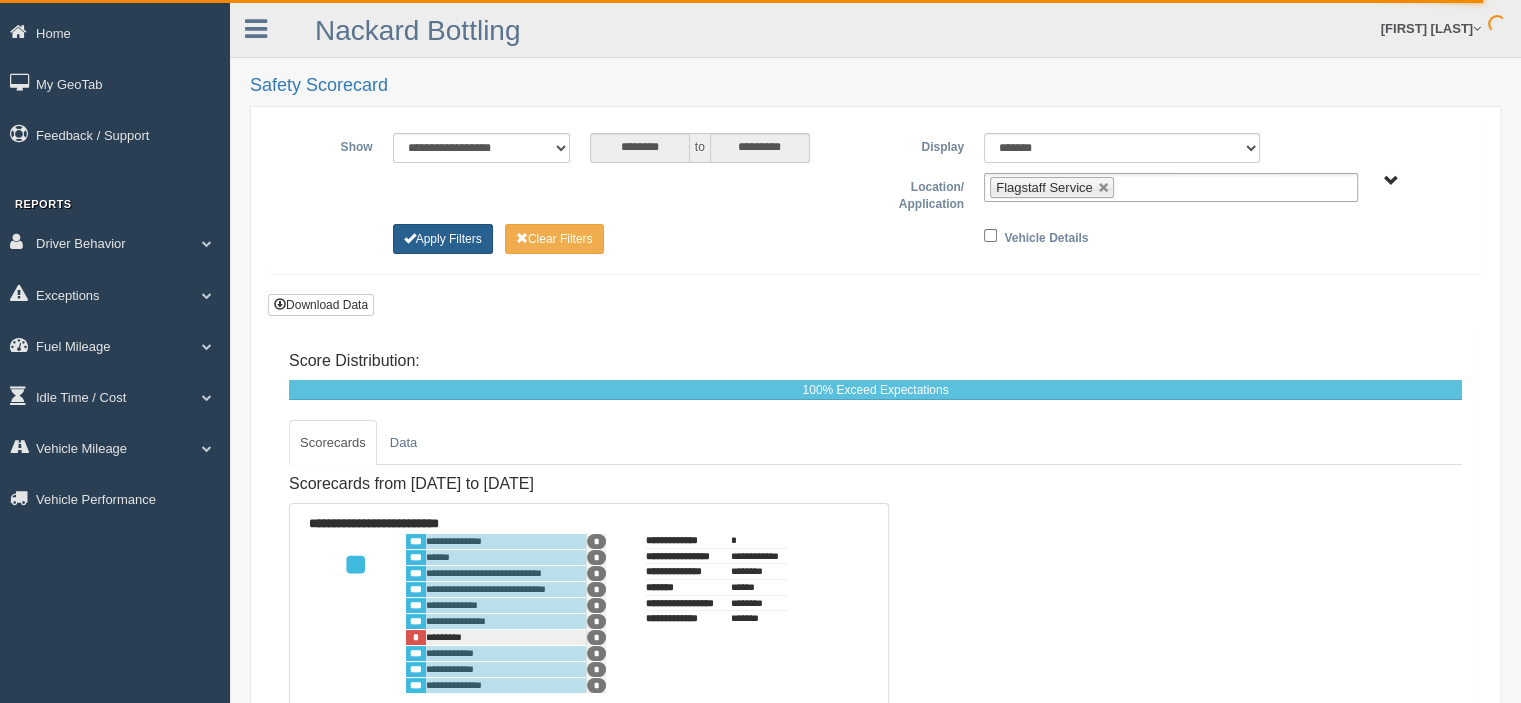 click on "Apply Filters" at bounding box center [443, 239] 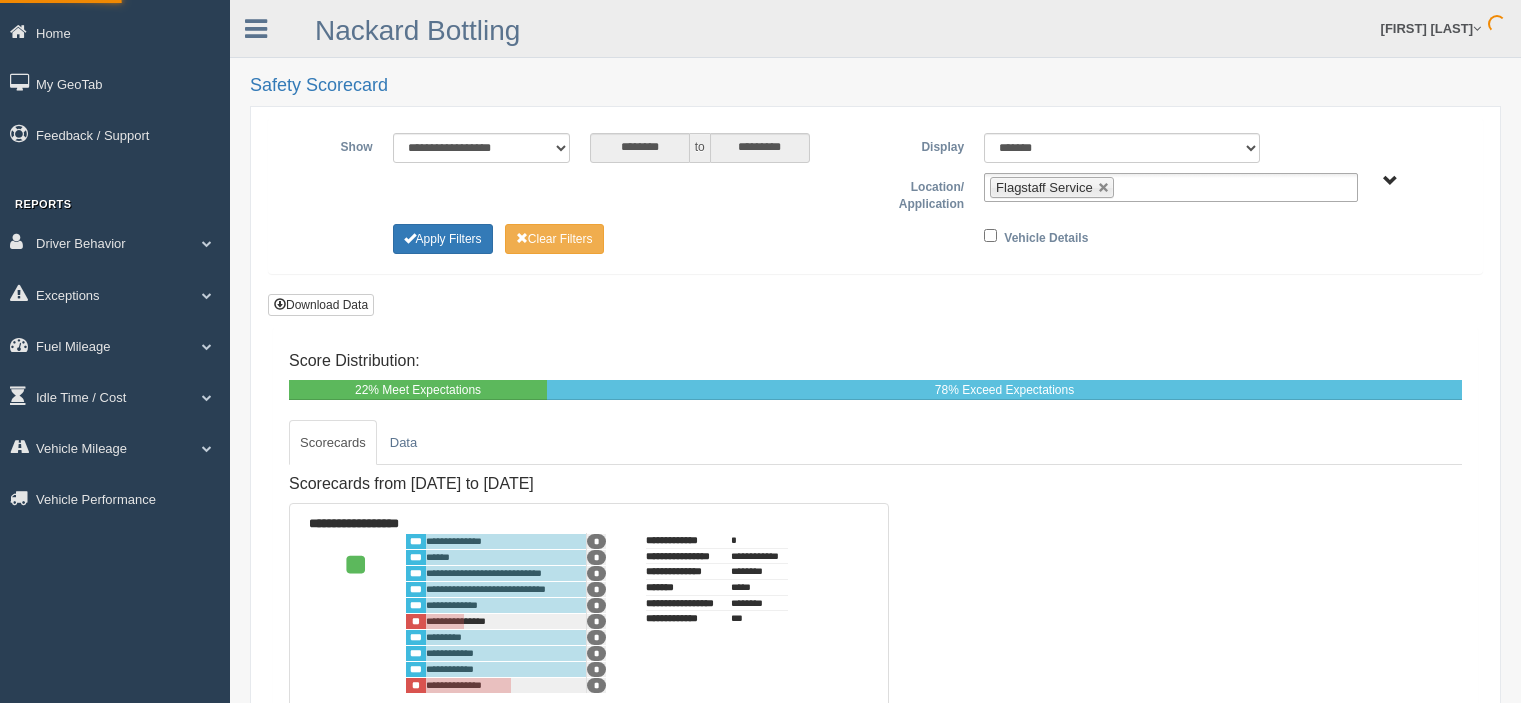 scroll, scrollTop: 0, scrollLeft: 0, axis: both 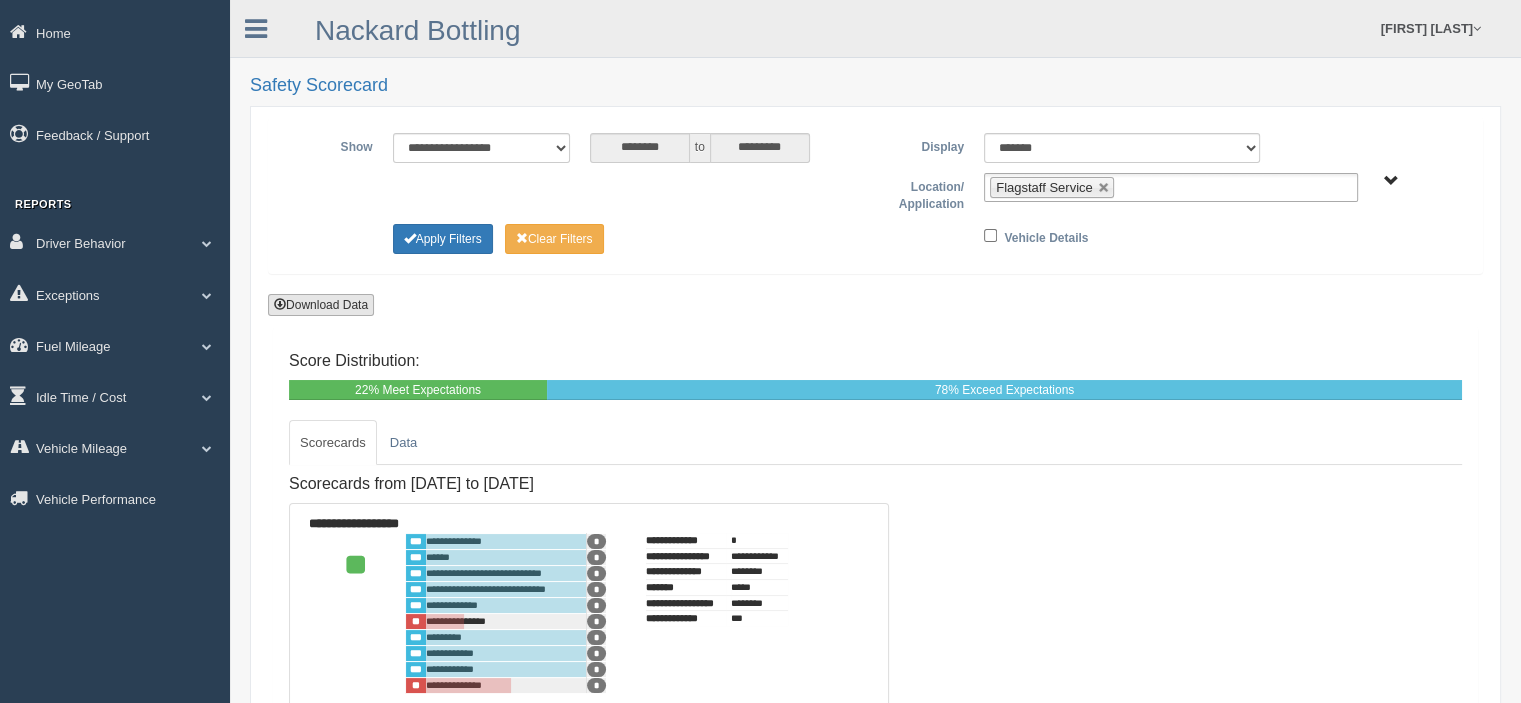 click on "Download Data" at bounding box center (321, 305) 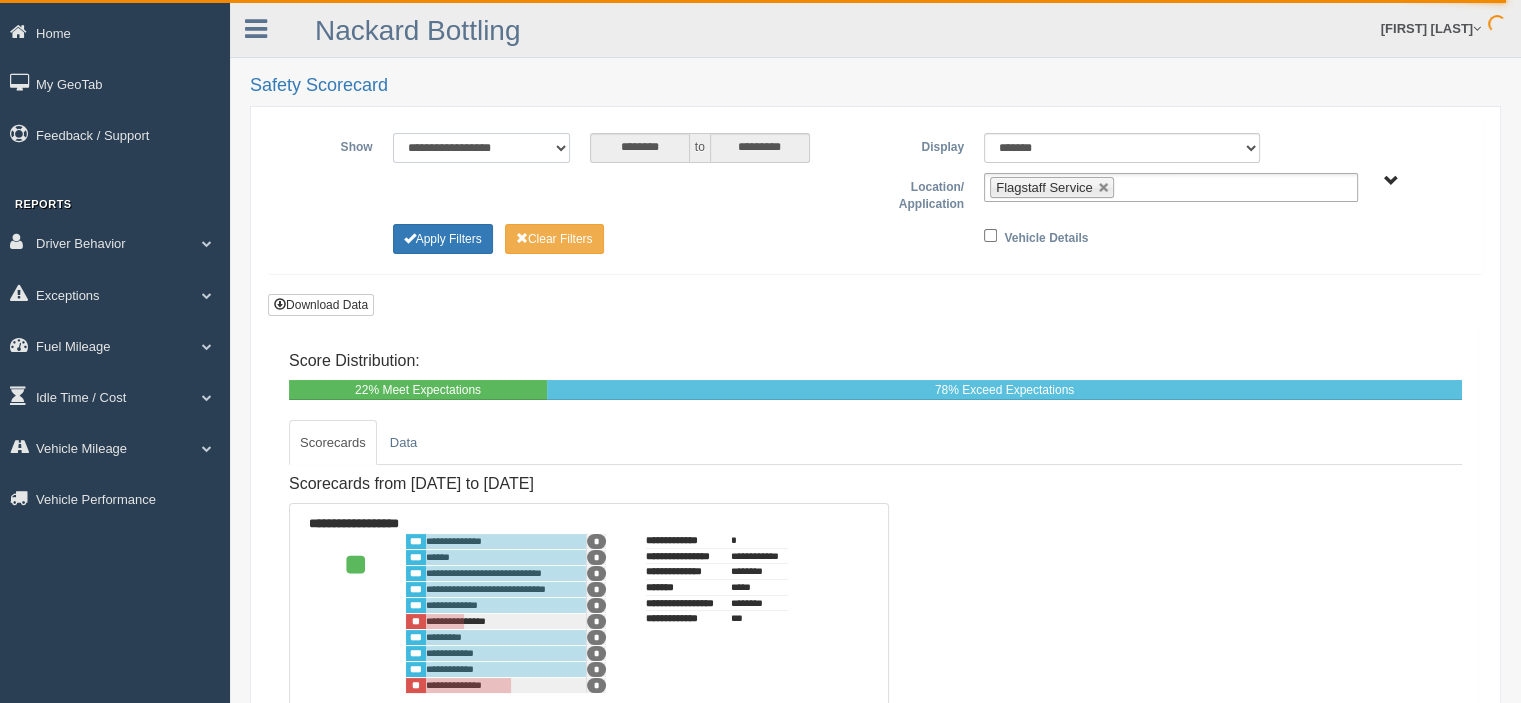 click on "**********" at bounding box center [481, 148] 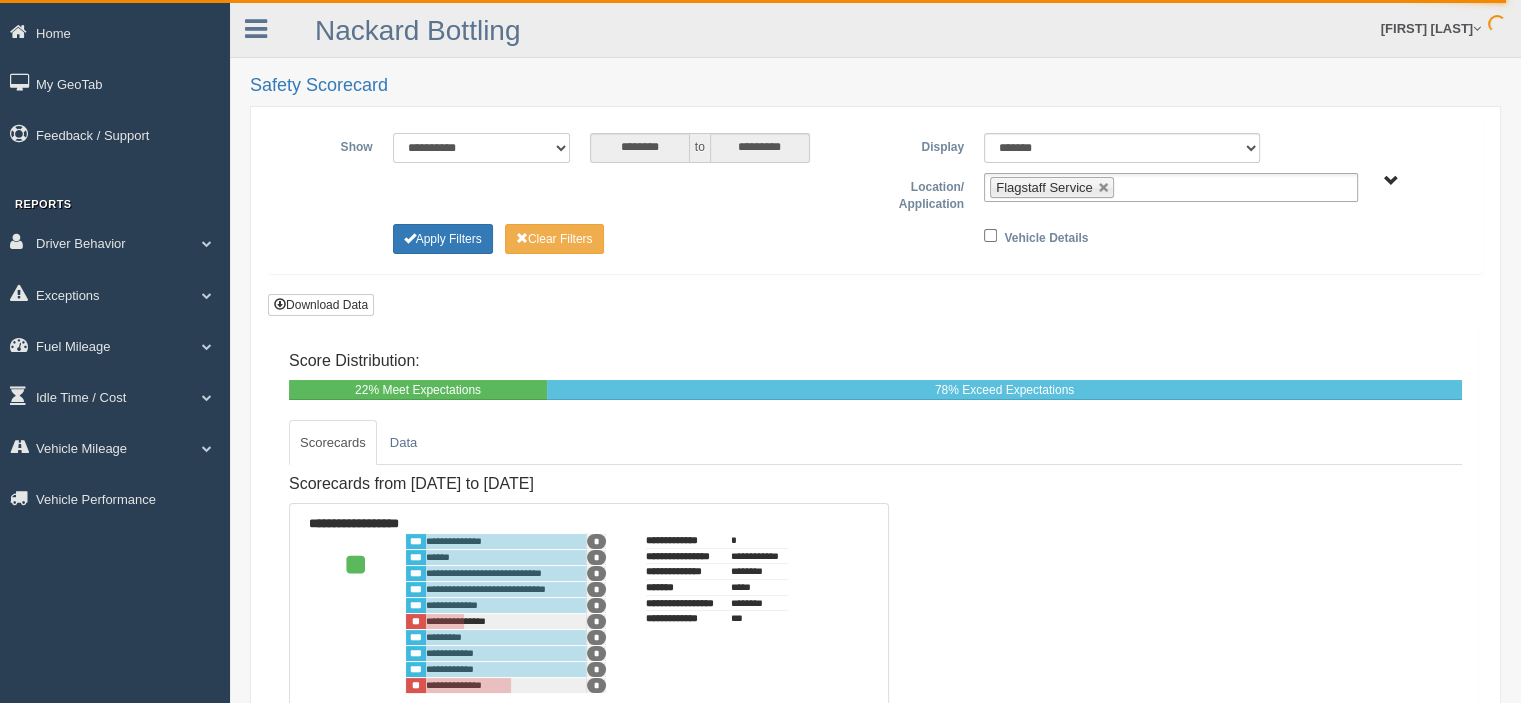 click on "**********" at bounding box center (481, 148) 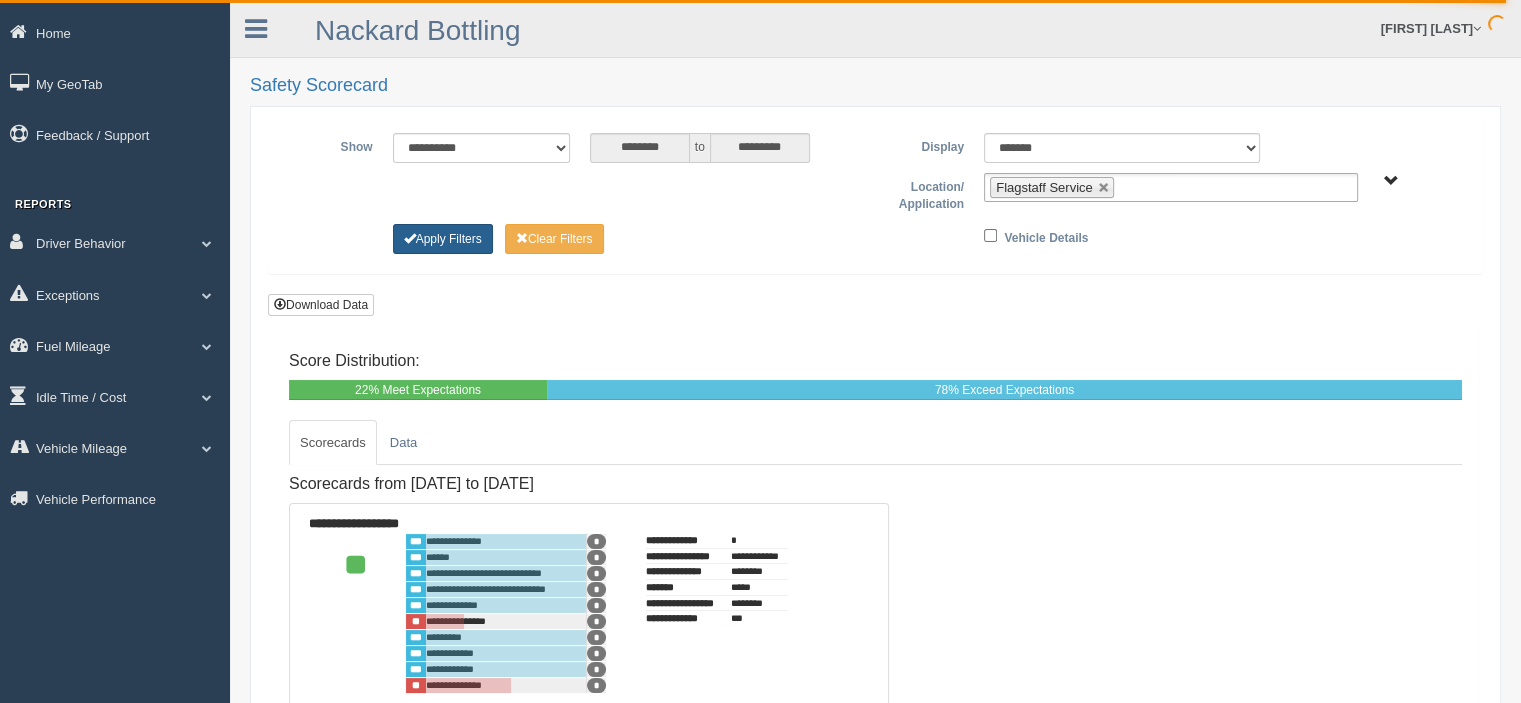 click on "Apply Filters" at bounding box center [443, 239] 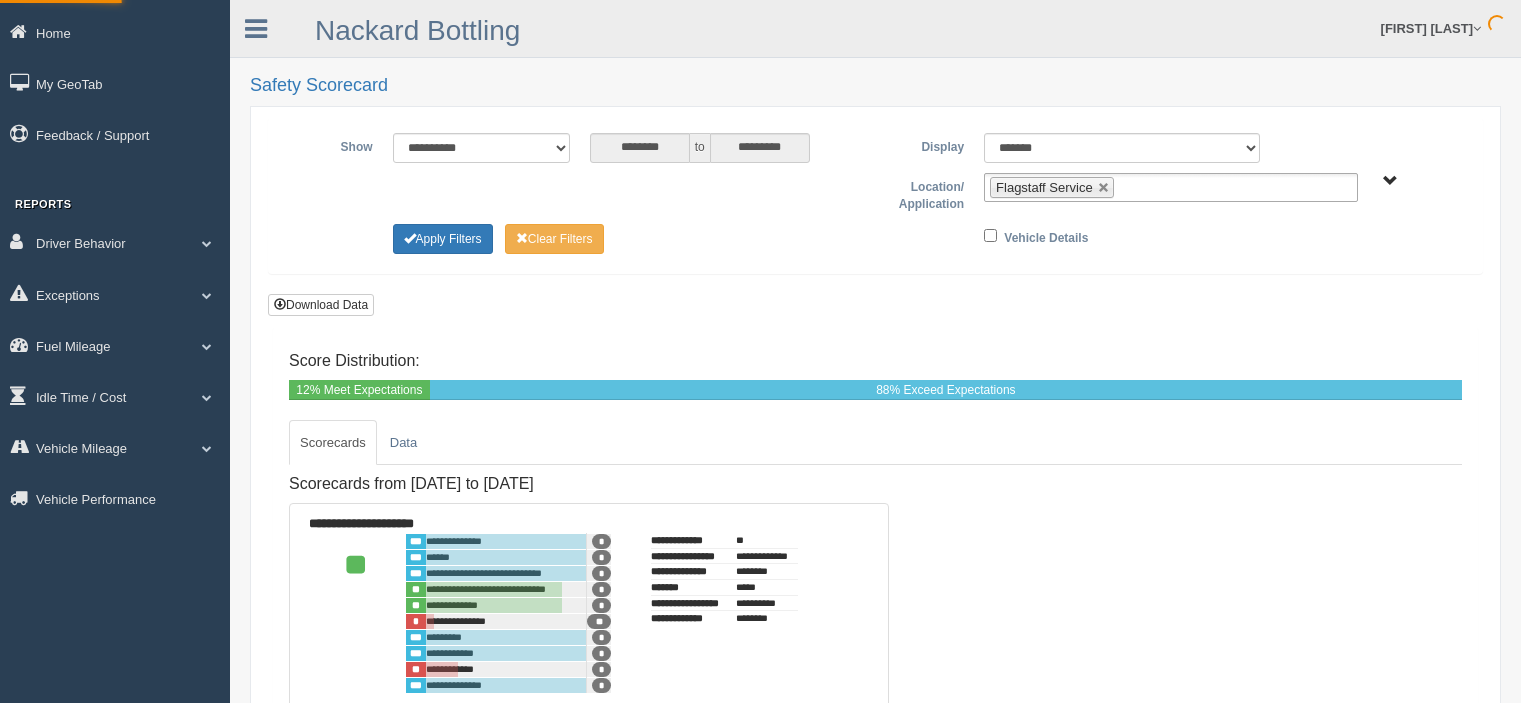 scroll, scrollTop: 0, scrollLeft: 0, axis: both 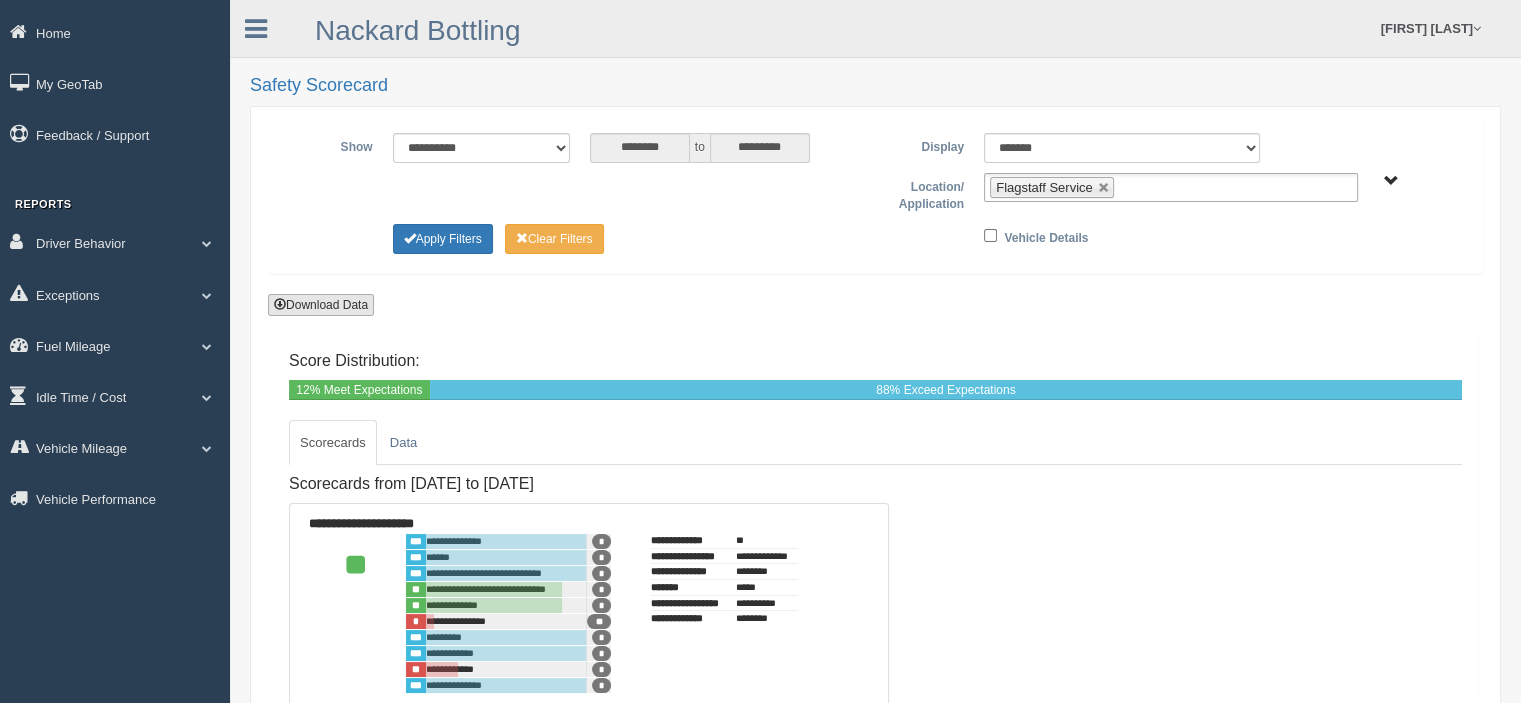 click on "Download Data" at bounding box center [321, 305] 